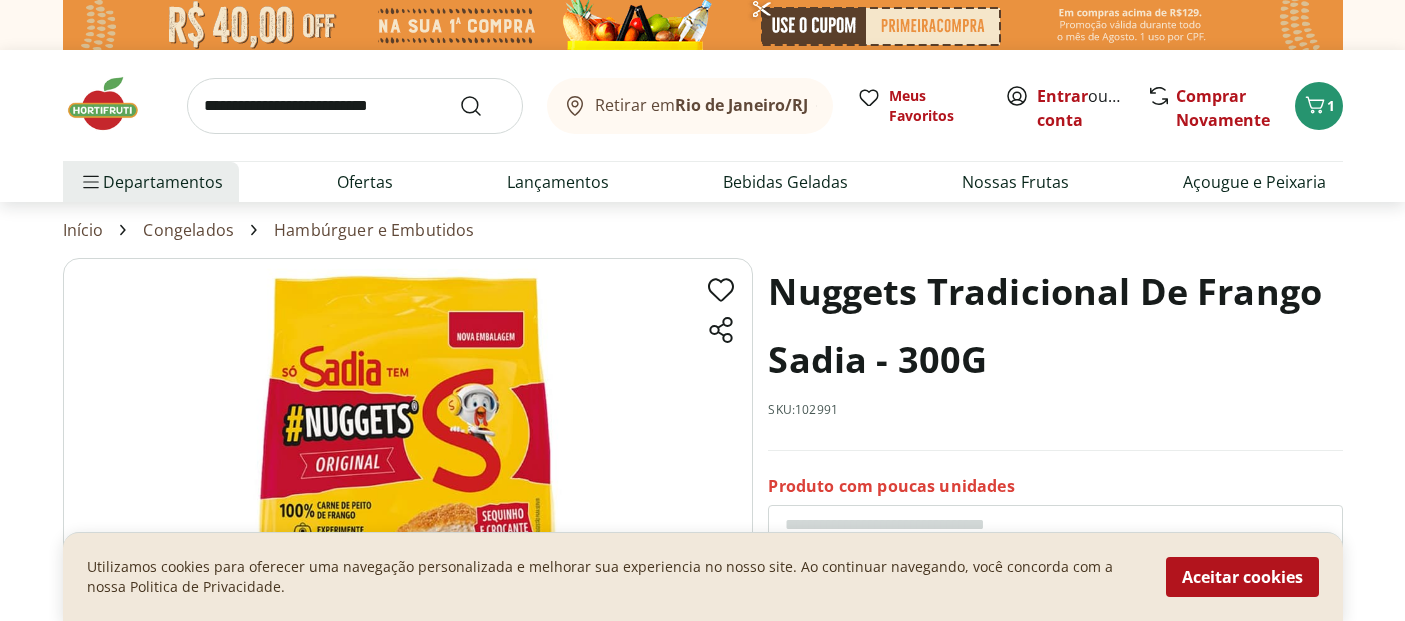 scroll, scrollTop: 0, scrollLeft: 0, axis: both 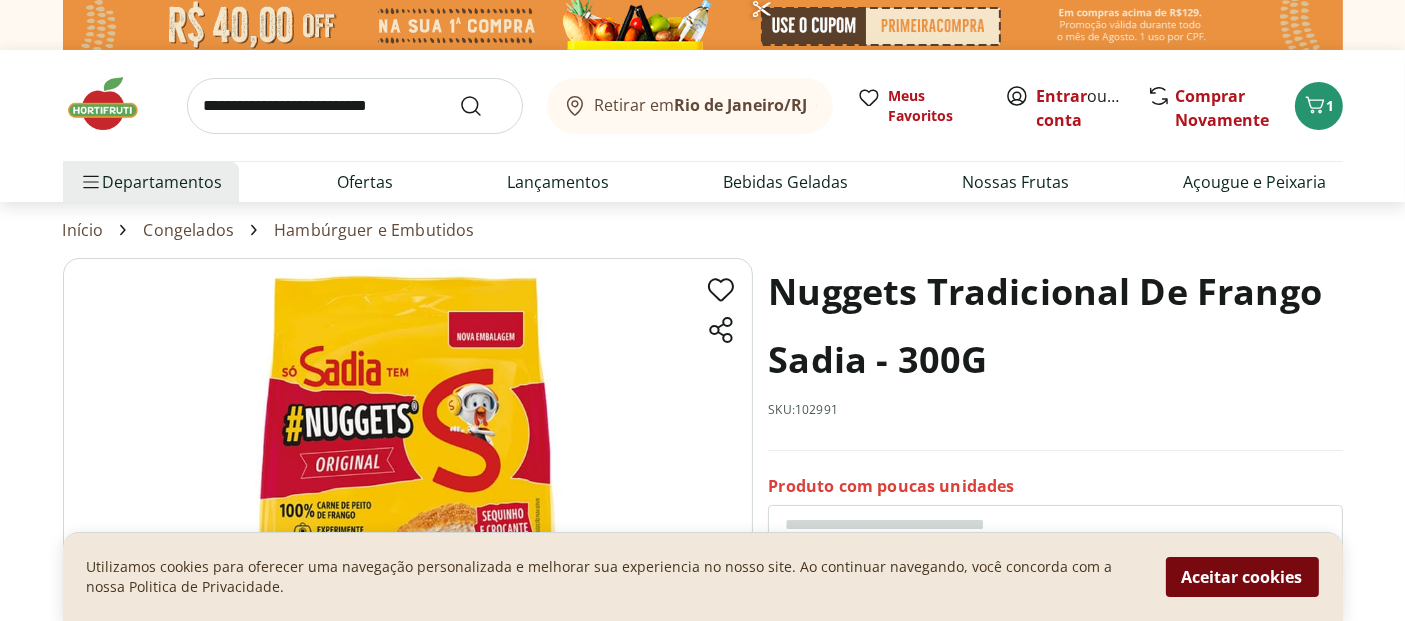 click on "Aceitar cookies" at bounding box center (1242, 577) 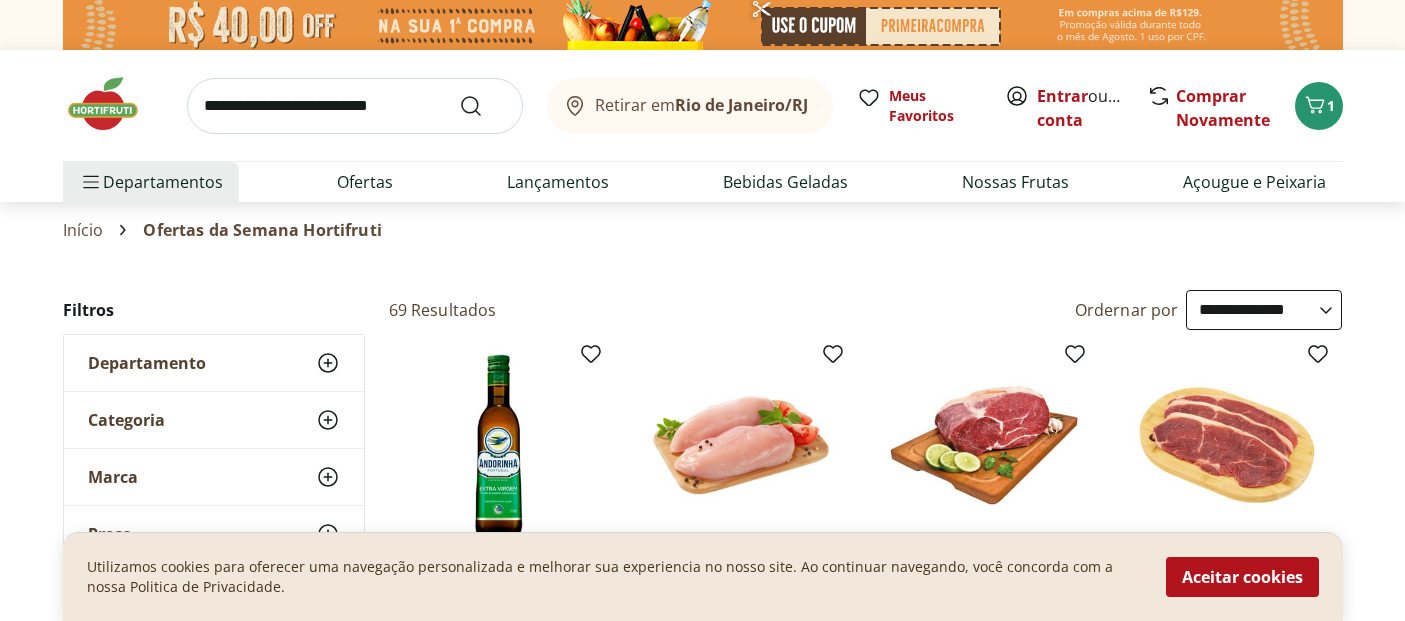 select on "**********" 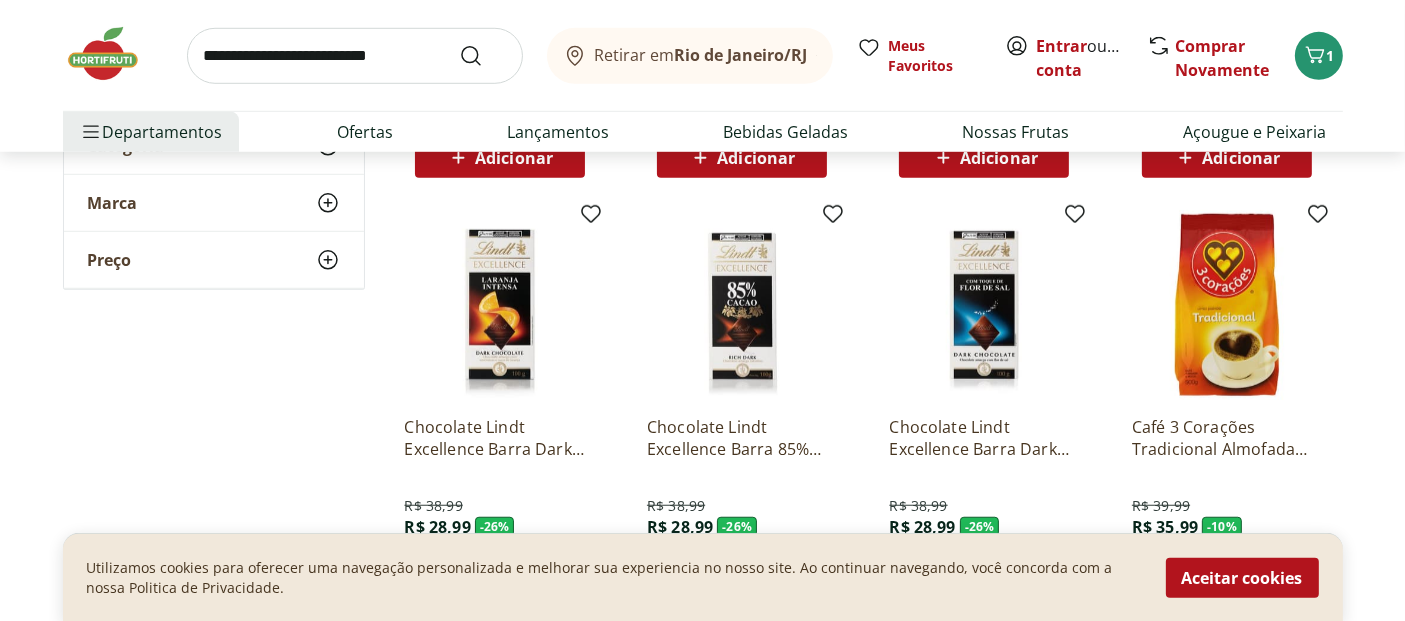 scroll, scrollTop: 0, scrollLeft: 0, axis: both 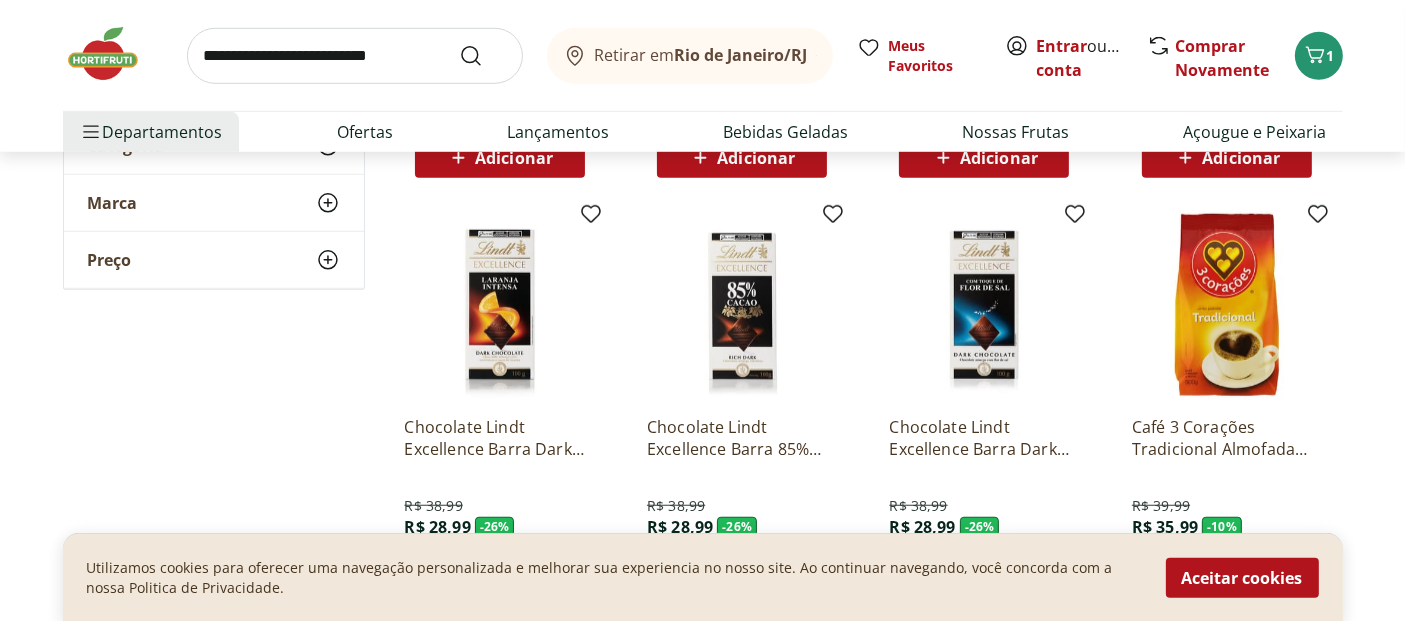 click at bounding box center [113, 54] 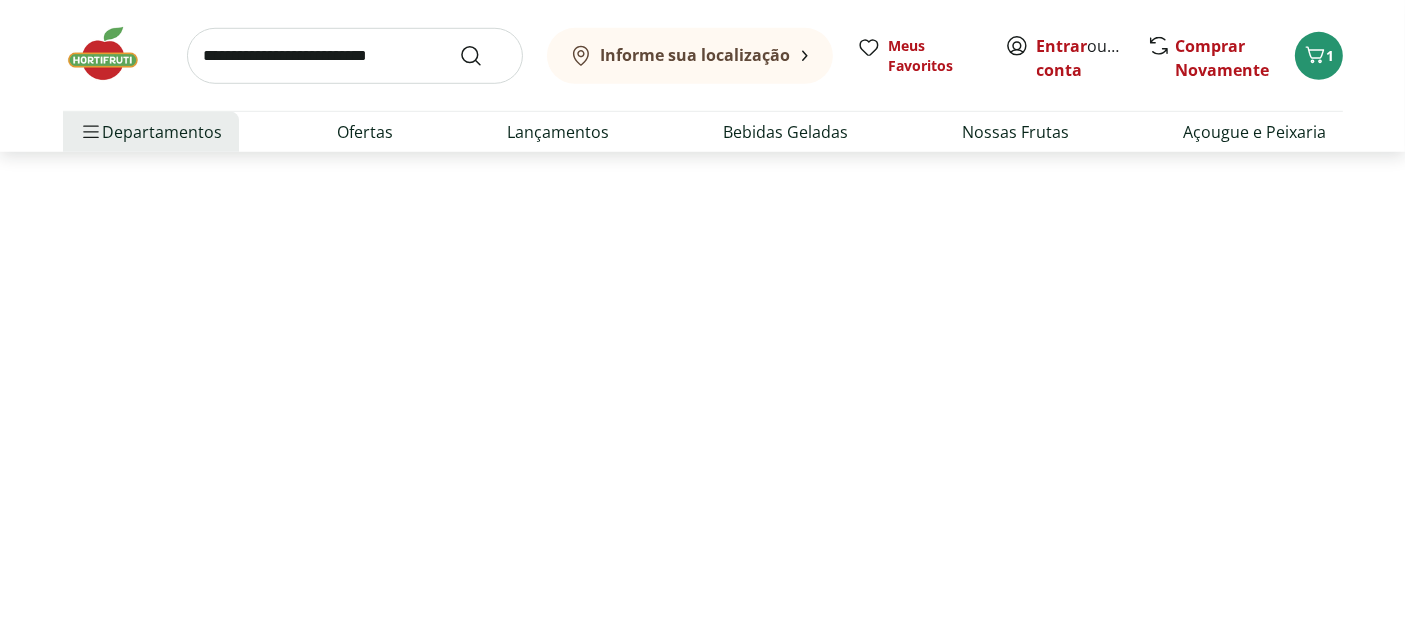 scroll, scrollTop: 0, scrollLeft: 0, axis: both 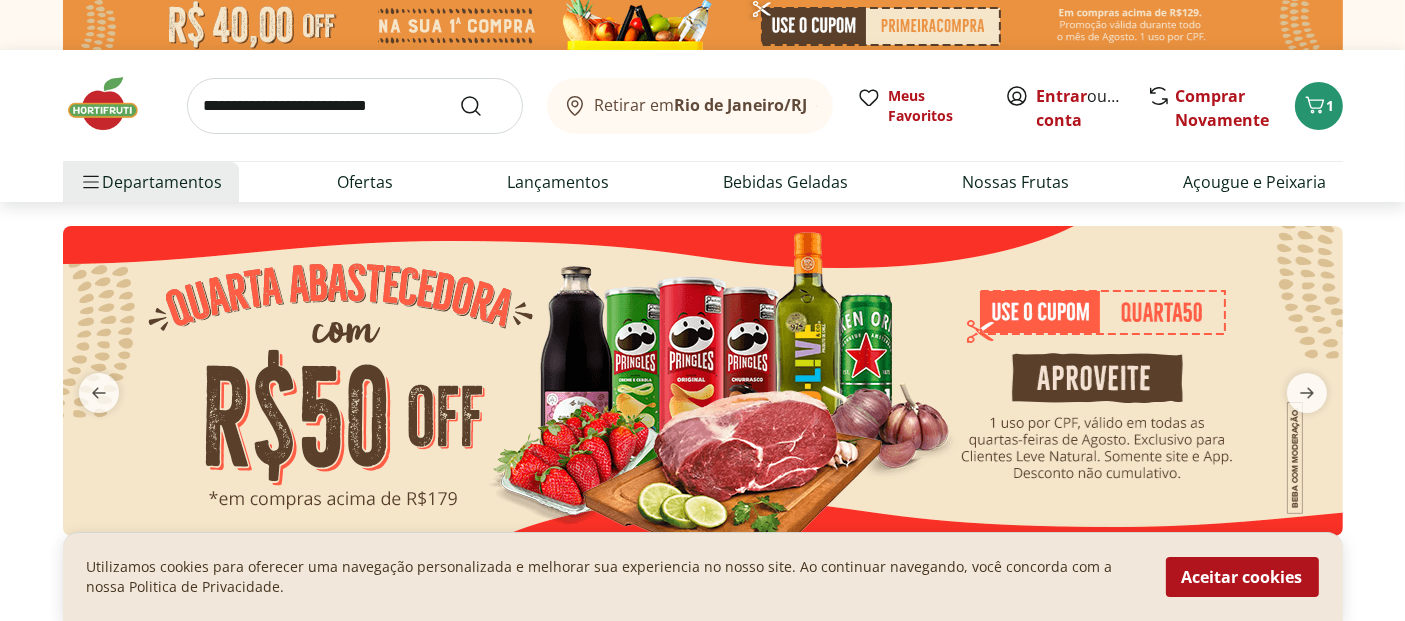 click at bounding box center (355, 106) 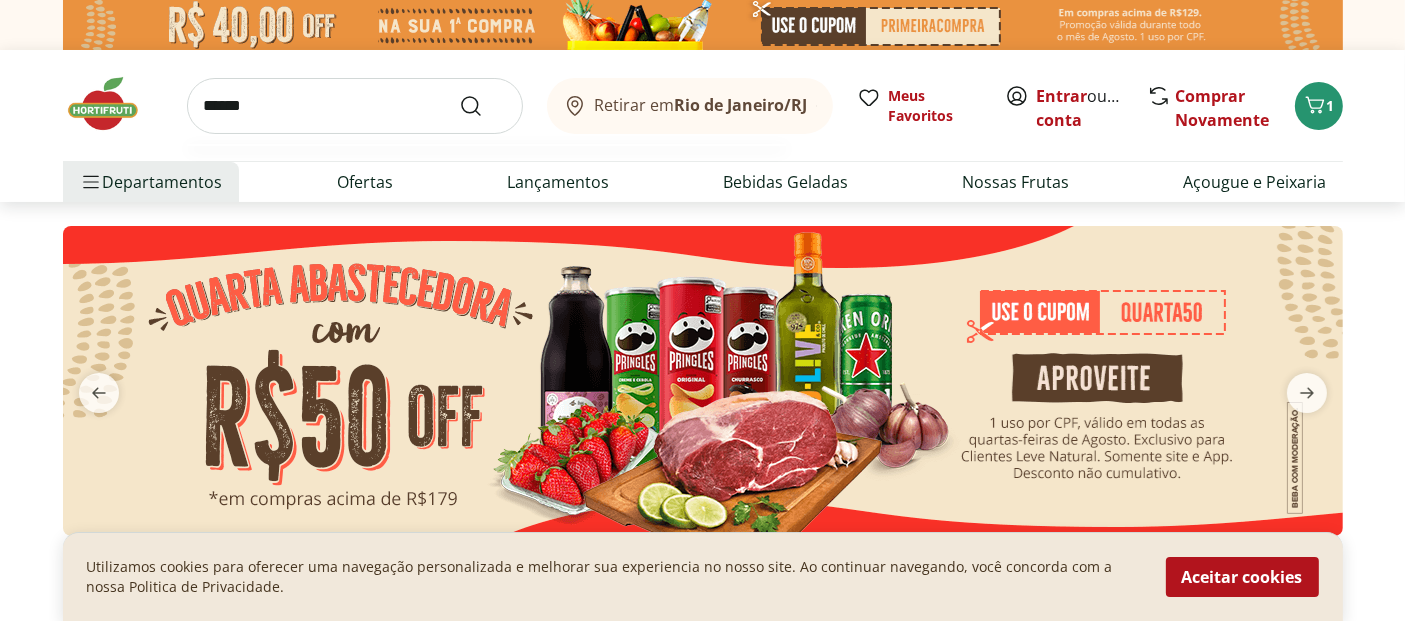type on "******" 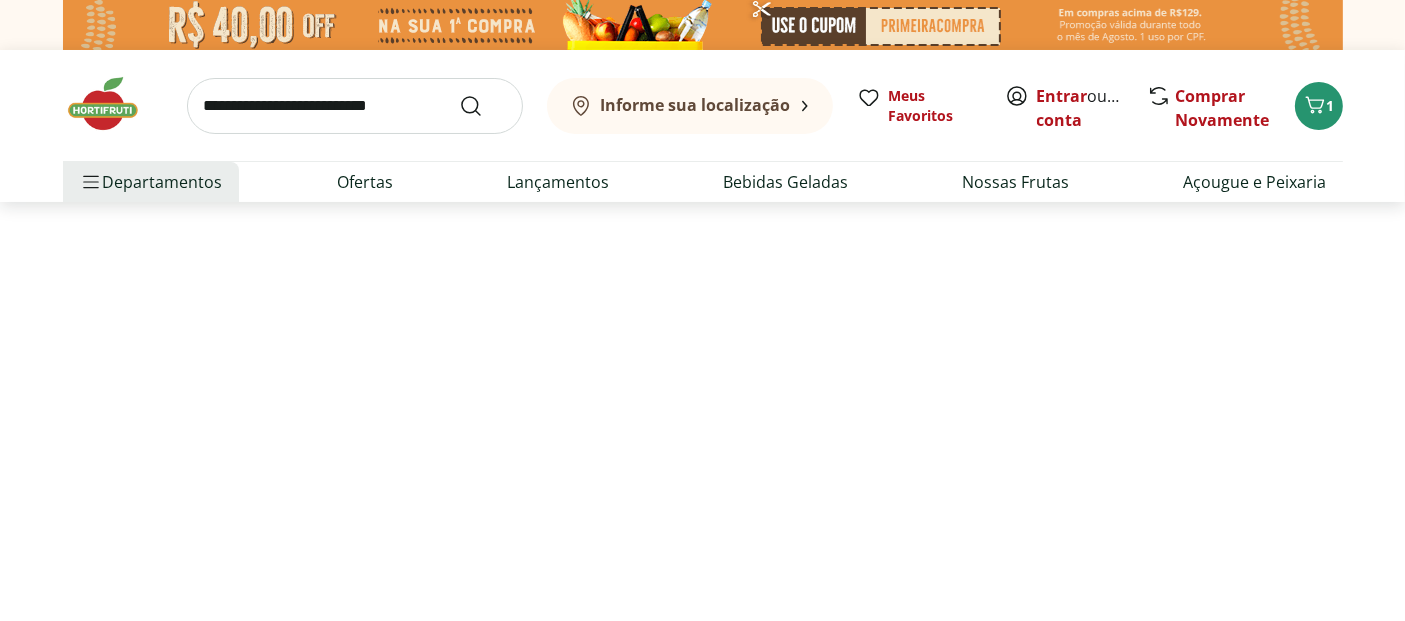 select on "**********" 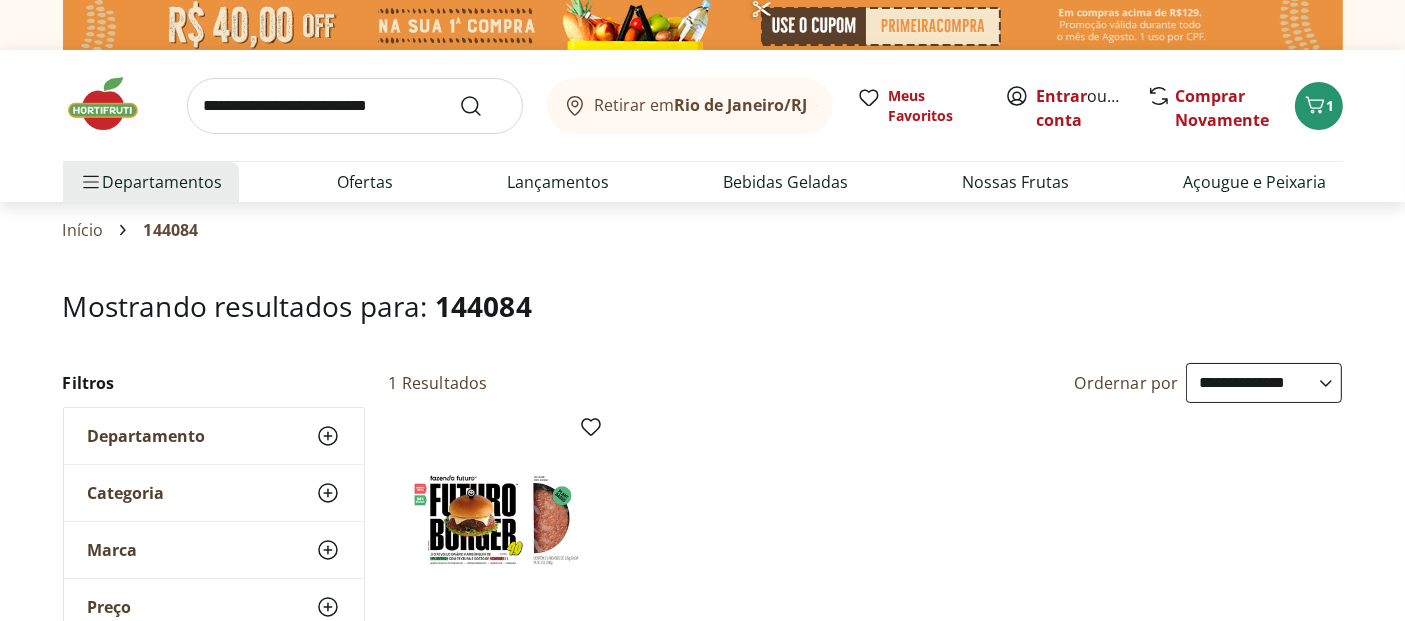 scroll, scrollTop: 111, scrollLeft: 0, axis: vertical 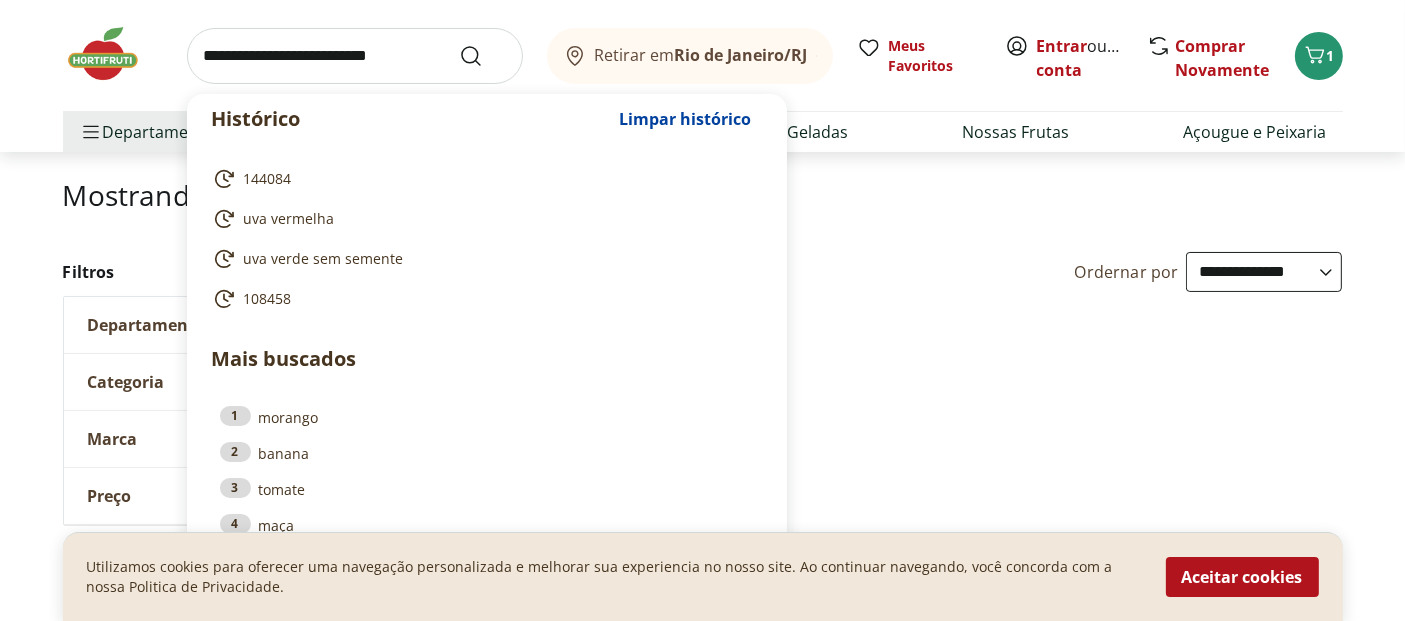 click at bounding box center (355, 56) 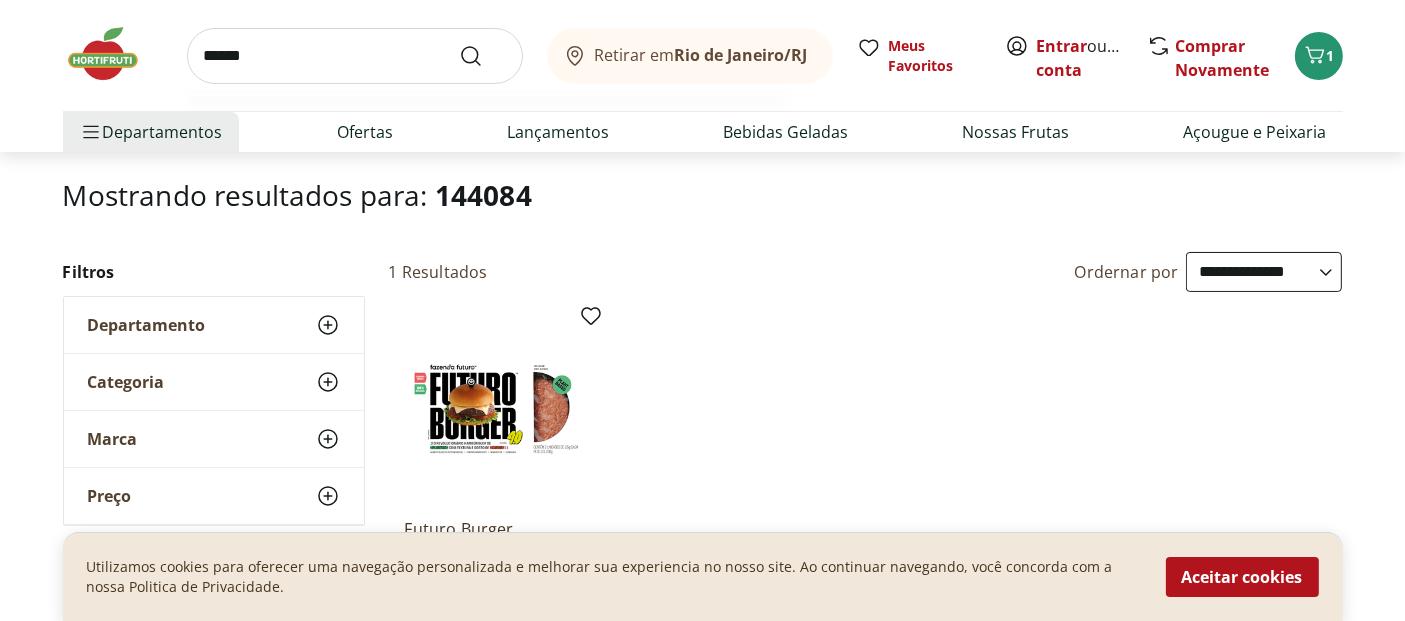 type on "******" 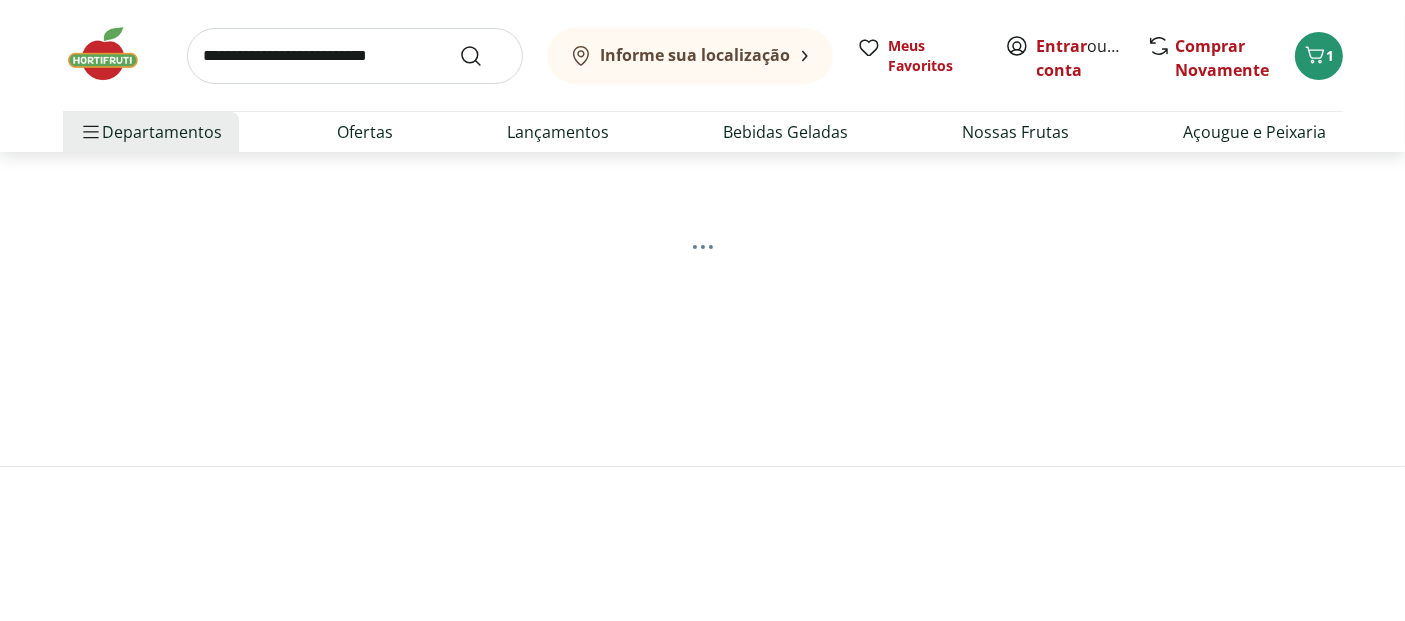 scroll, scrollTop: 0, scrollLeft: 0, axis: both 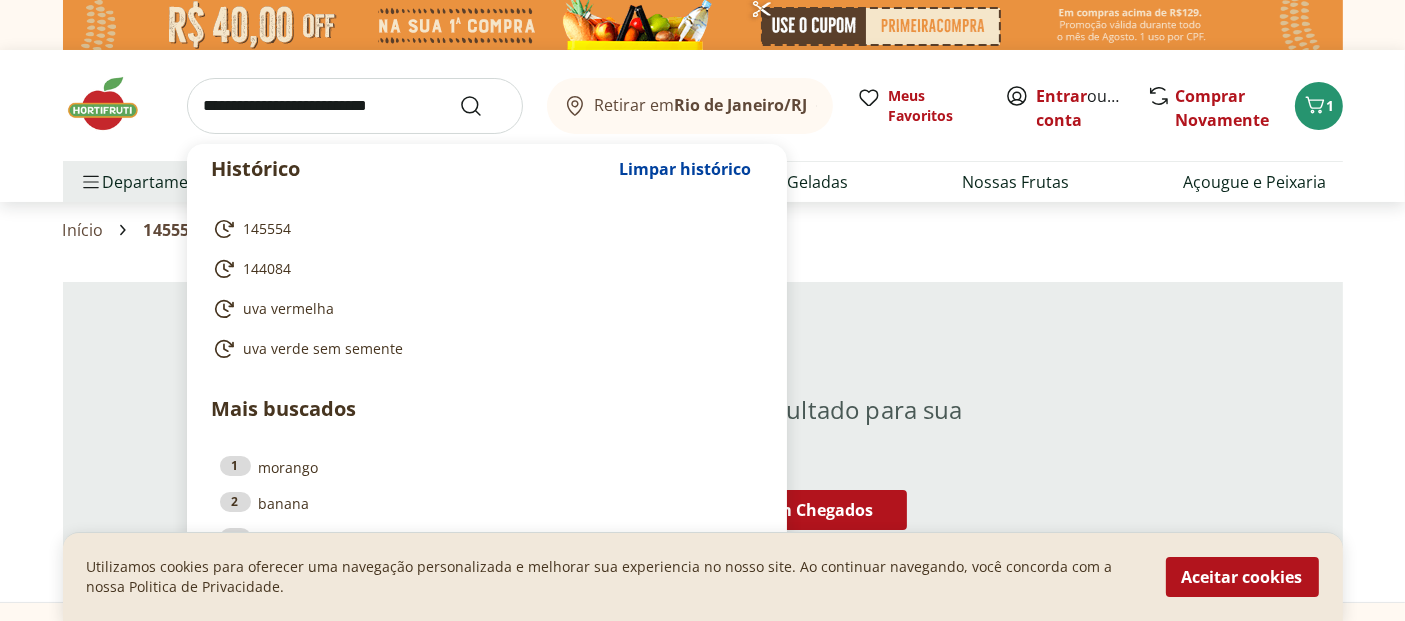 click at bounding box center (355, 106) 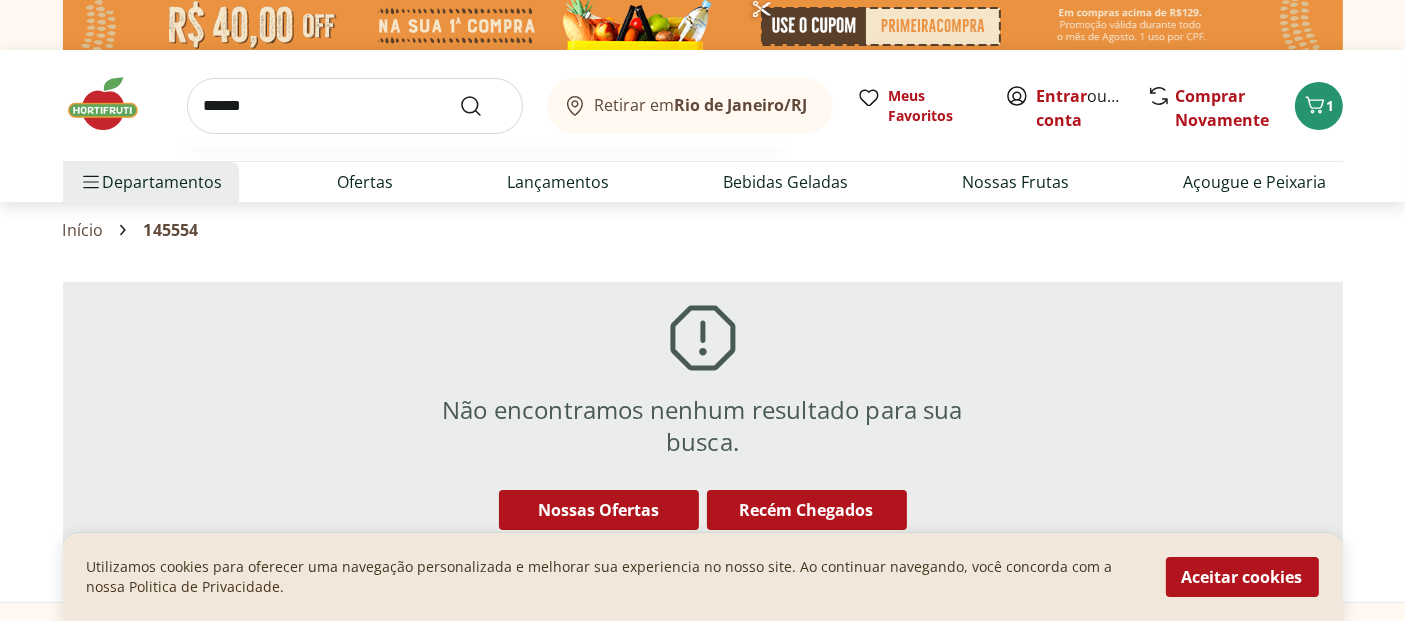 type on "******" 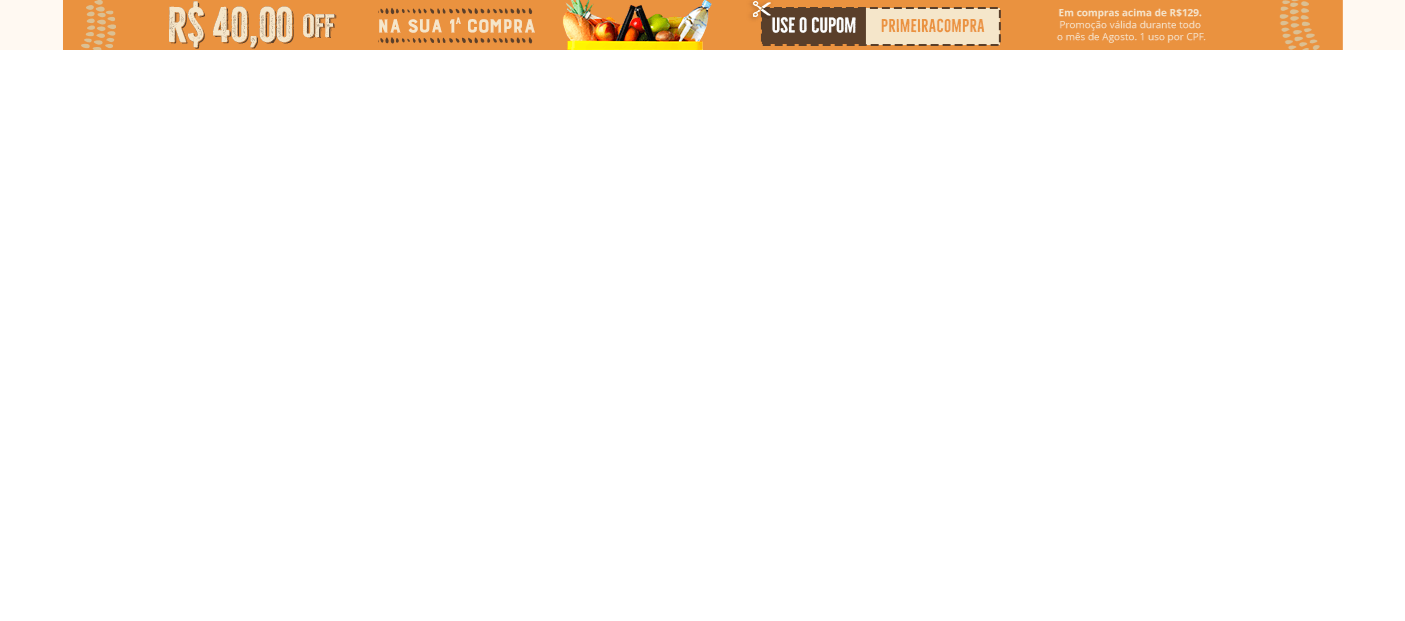 select on "**********" 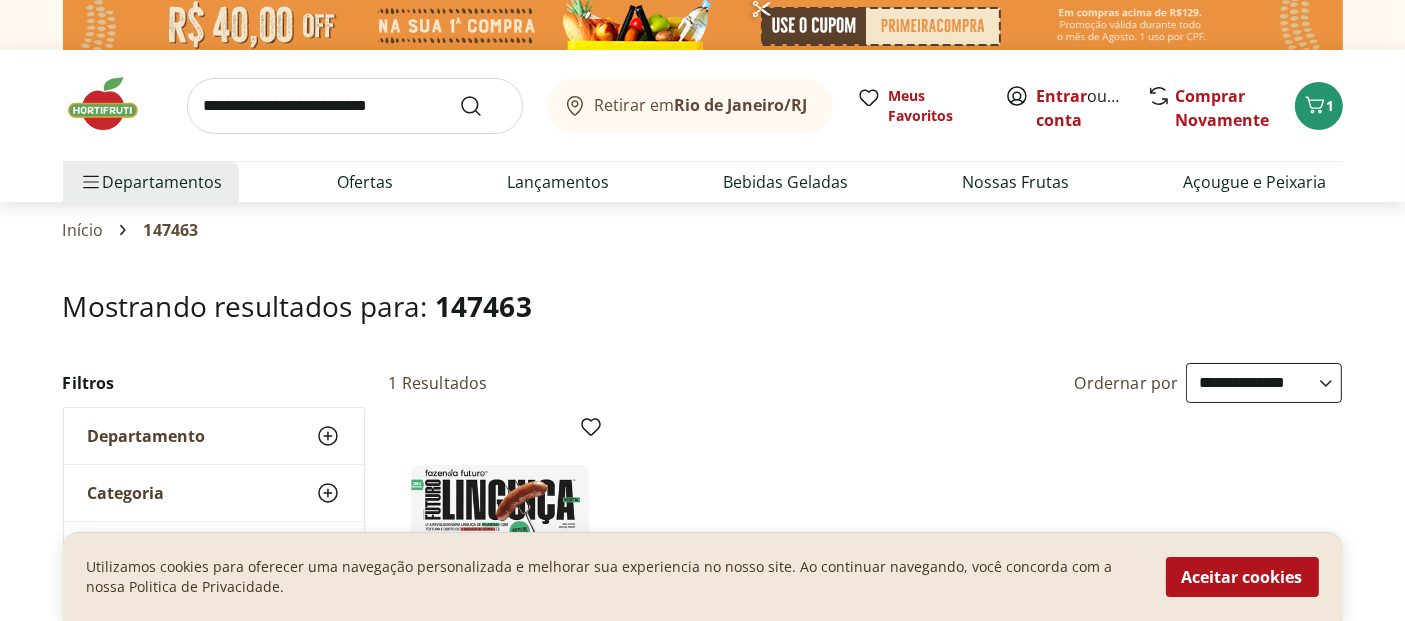 scroll, scrollTop: 111, scrollLeft: 0, axis: vertical 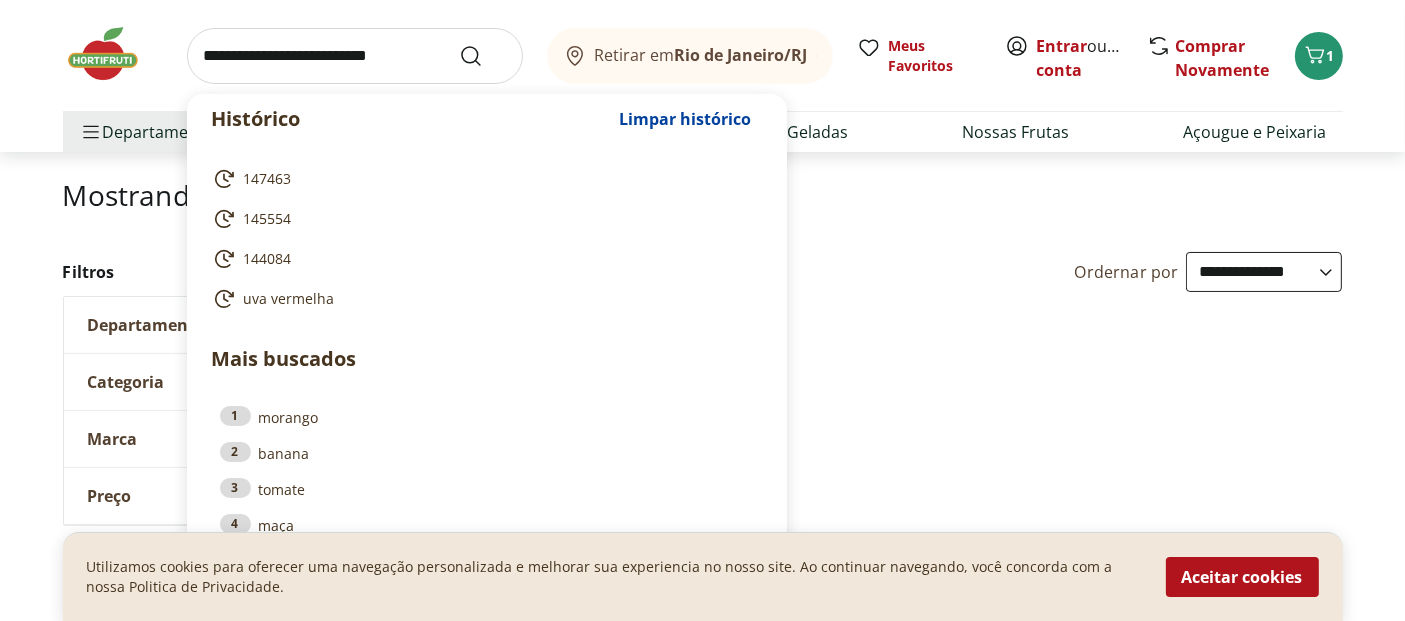click at bounding box center (355, 56) 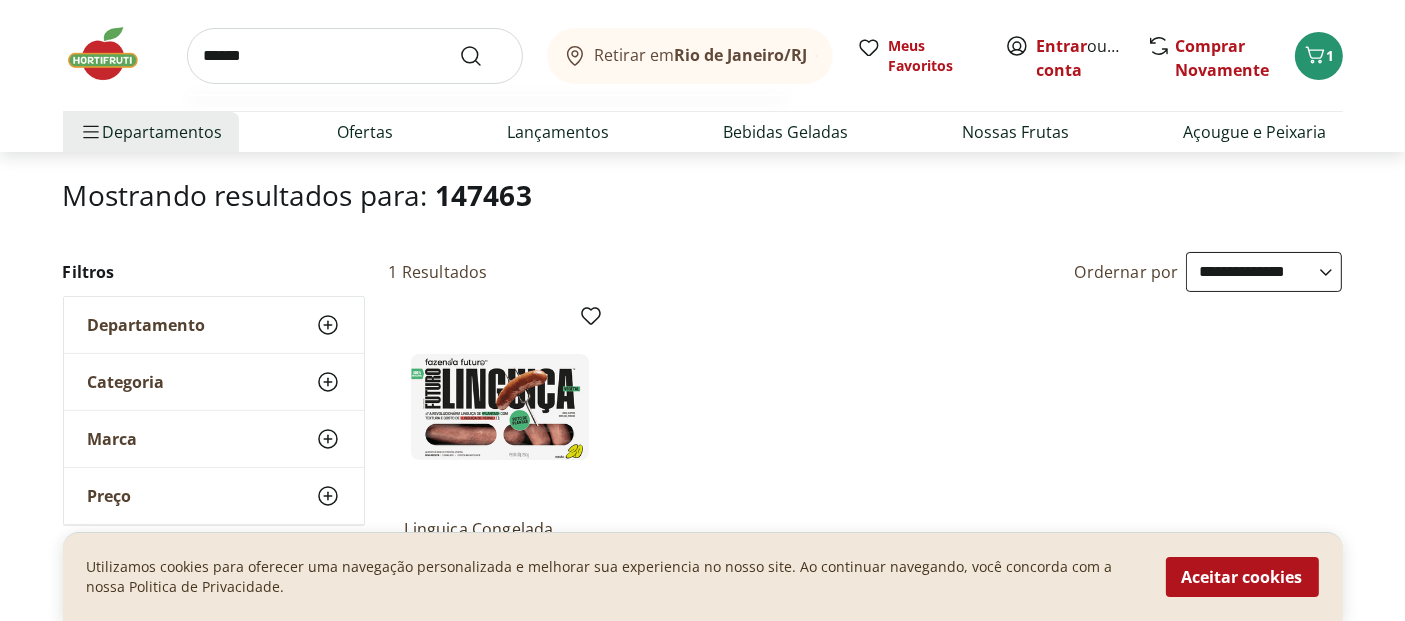 type on "******" 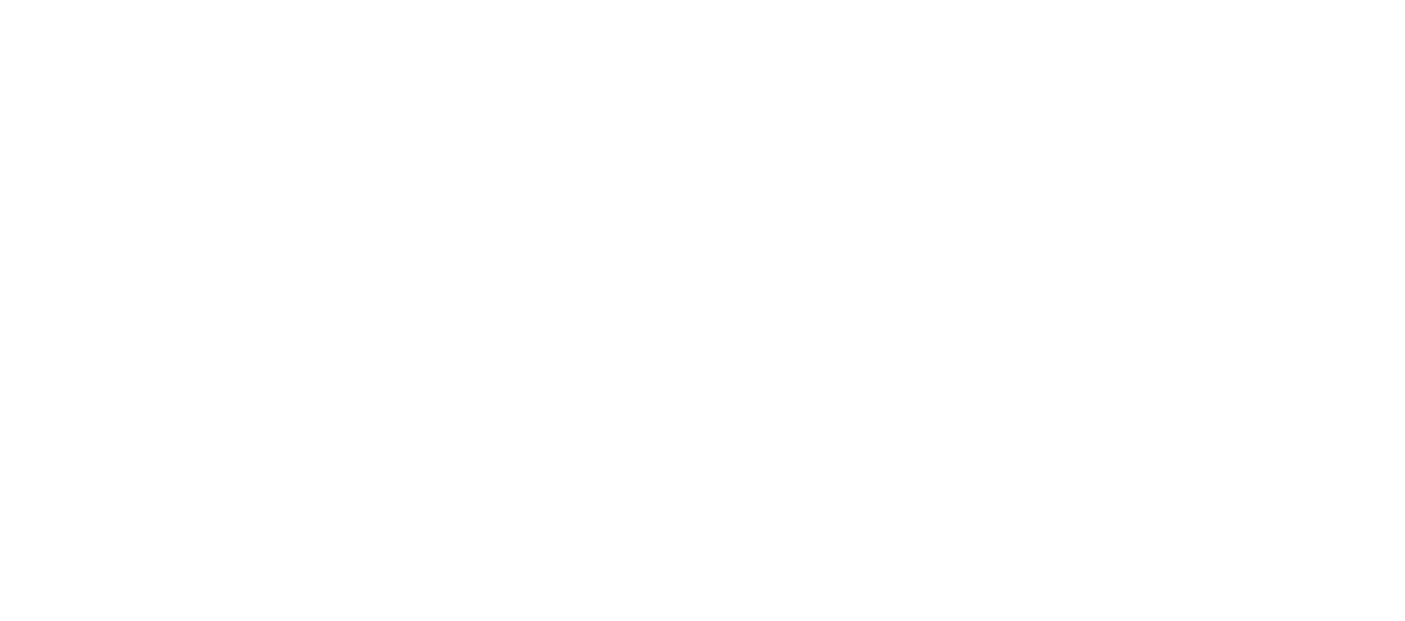 scroll, scrollTop: 0, scrollLeft: 0, axis: both 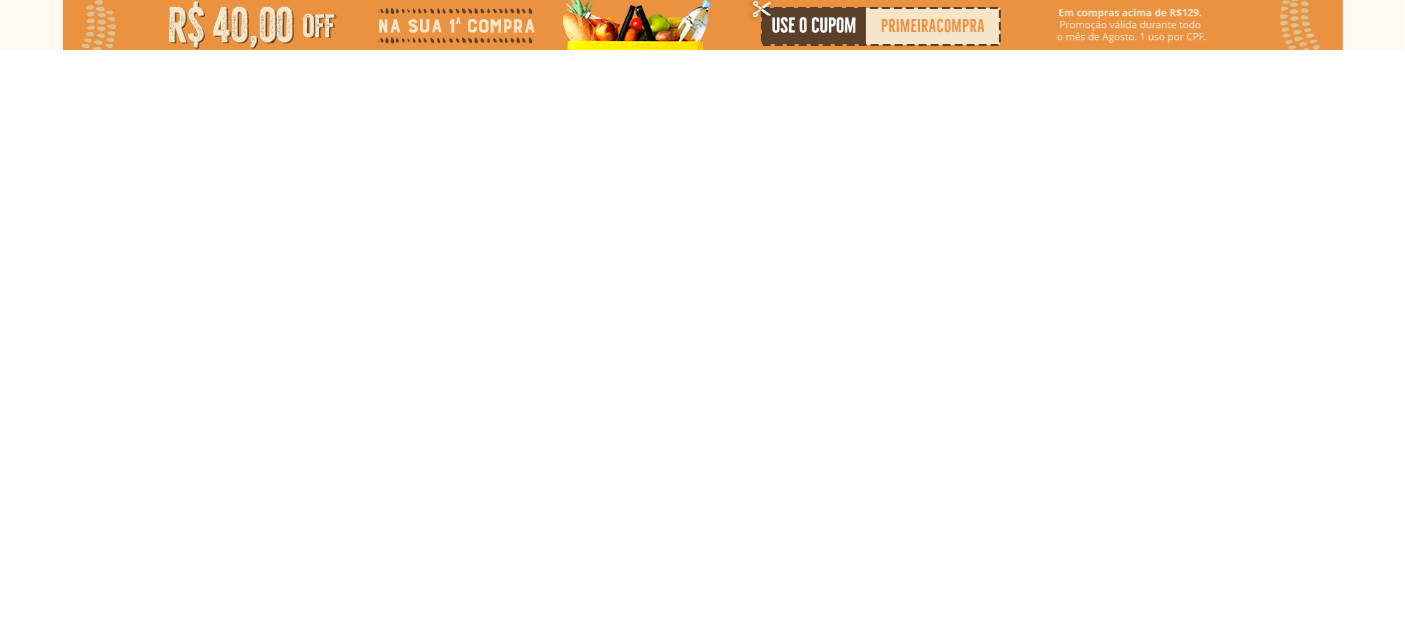 select on "**********" 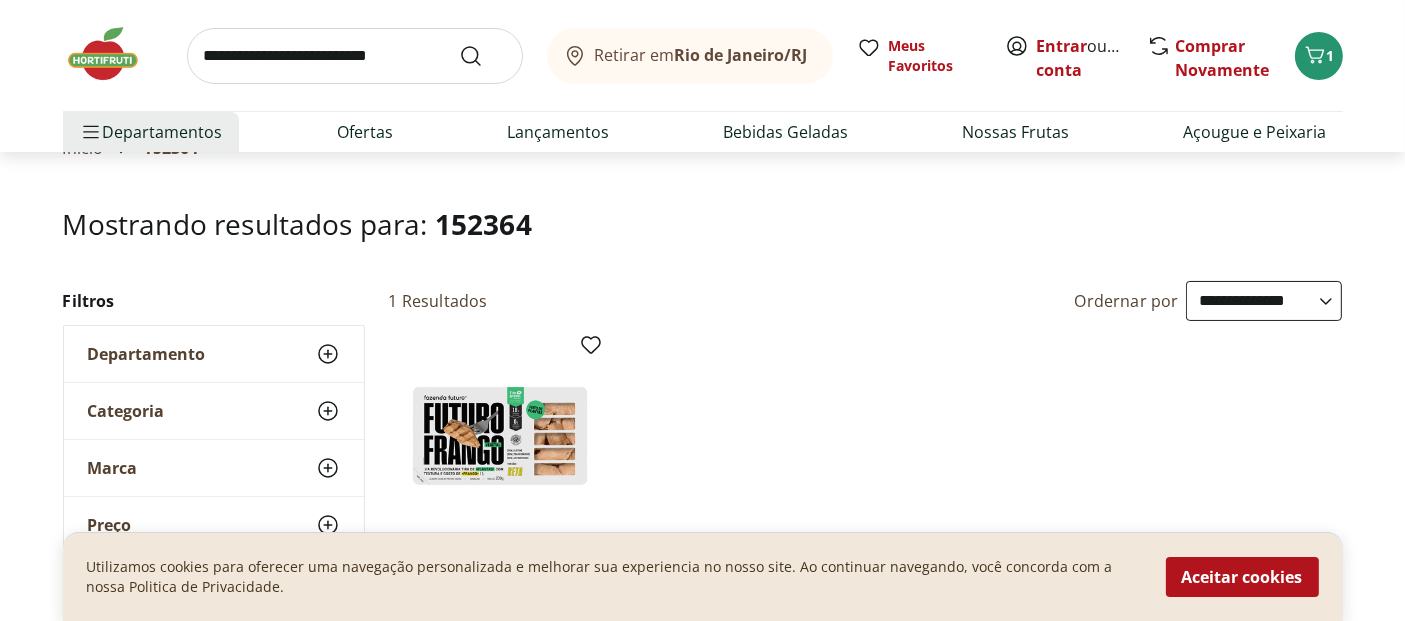 scroll, scrollTop: 111, scrollLeft: 0, axis: vertical 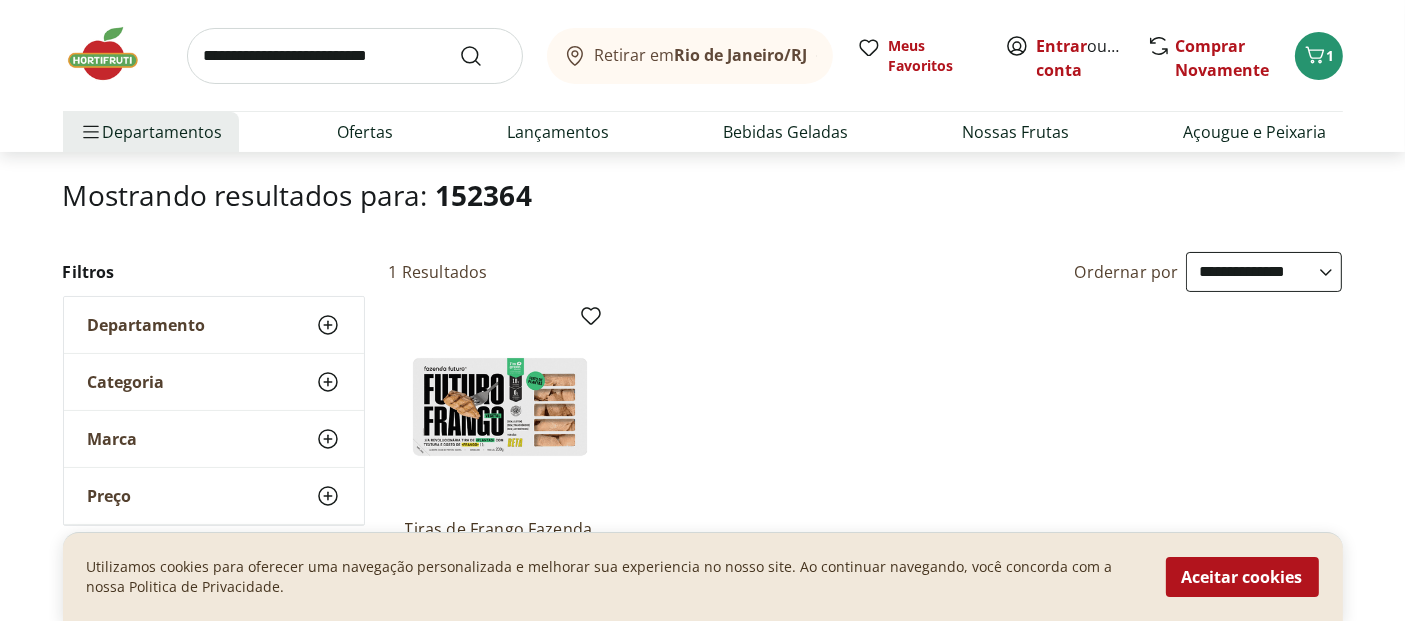 click at bounding box center (355, 56) 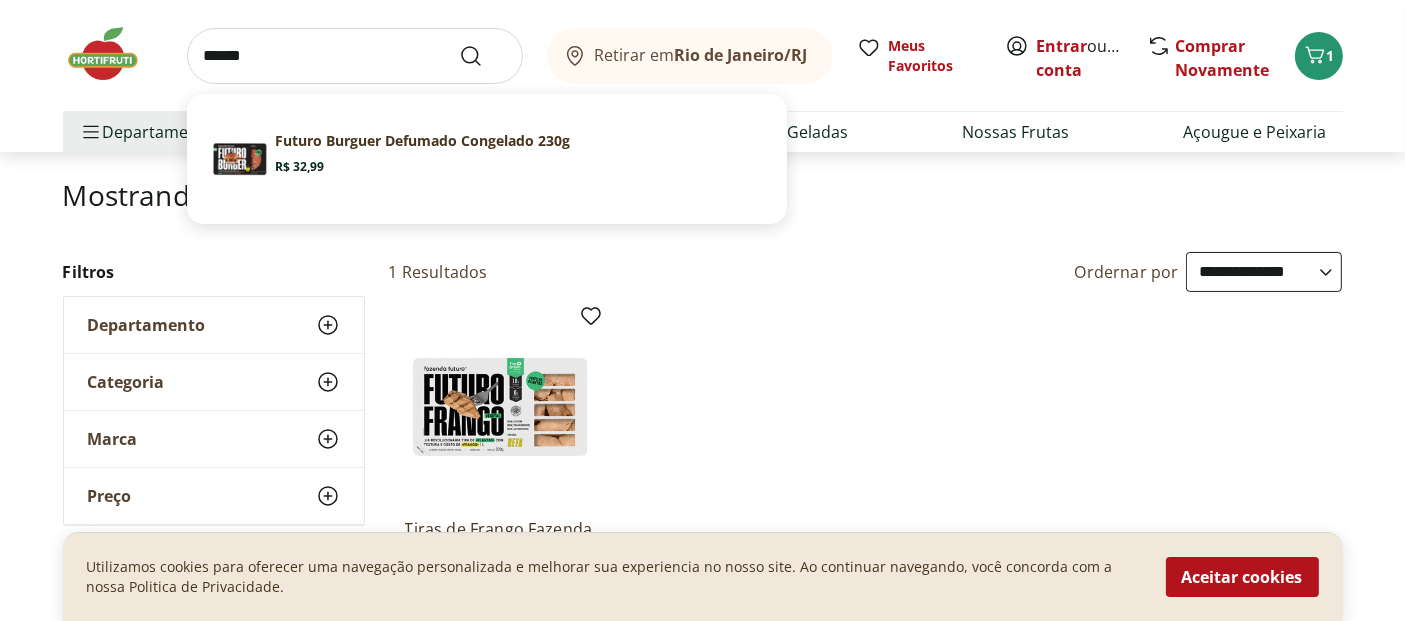 type on "******" 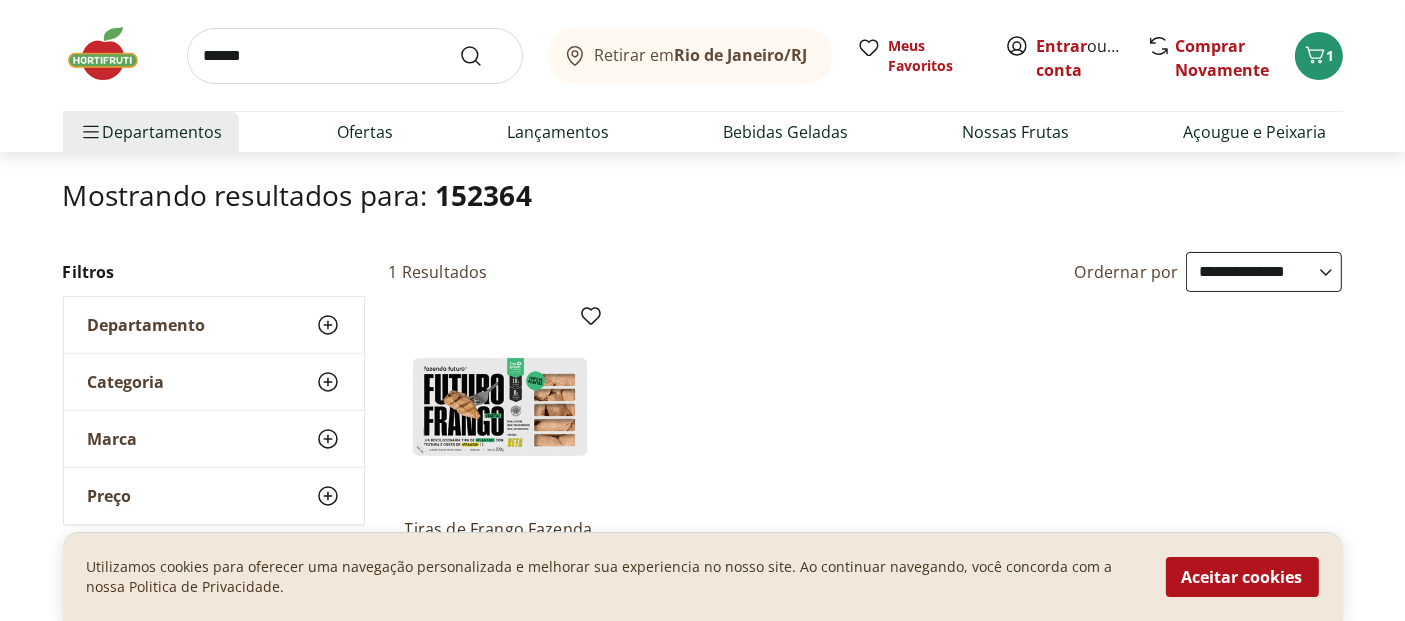 scroll, scrollTop: 0, scrollLeft: 0, axis: both 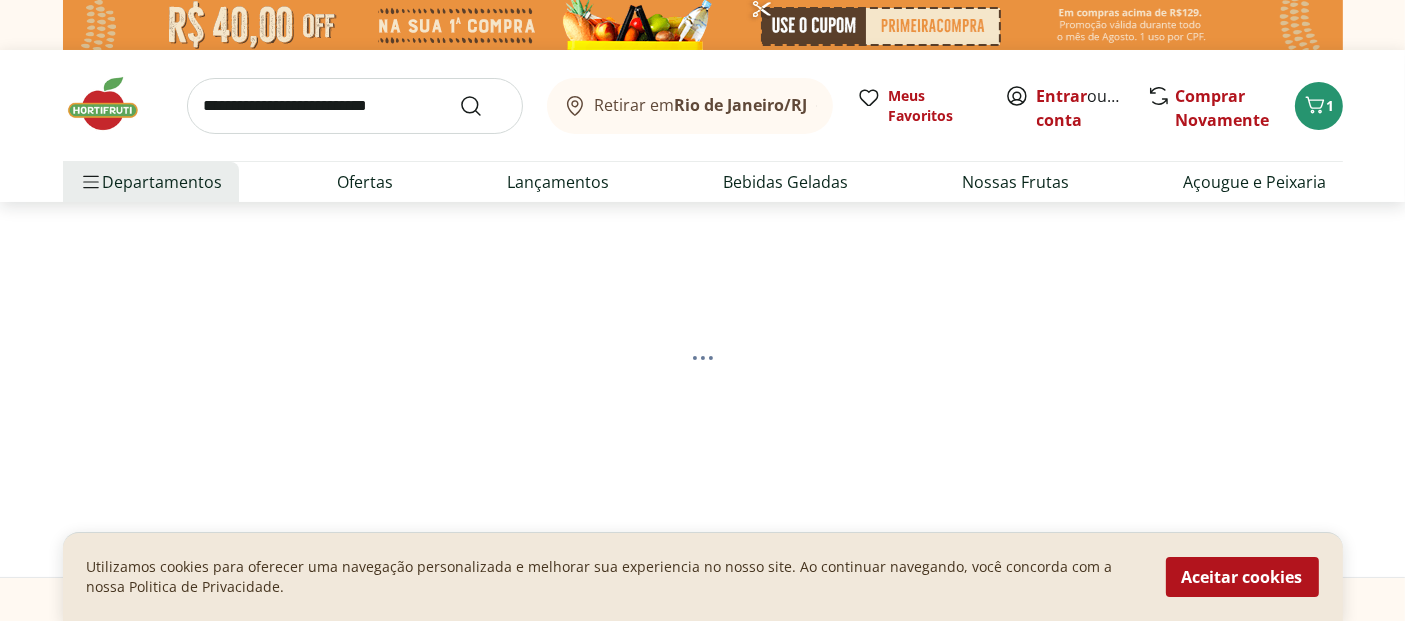 select on "**********" 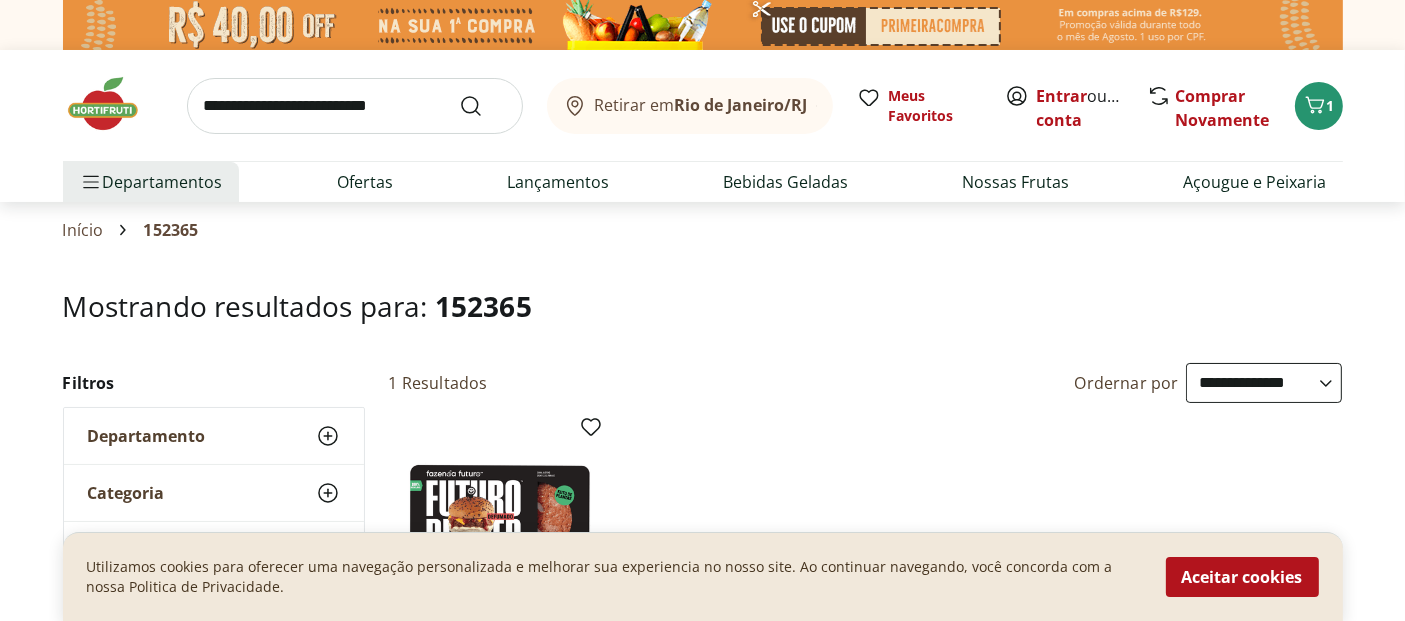 drag, startPoint x: 14, startPoint y: 286, endPoint x: 28, endPoint y: 284, distance: 14.142136 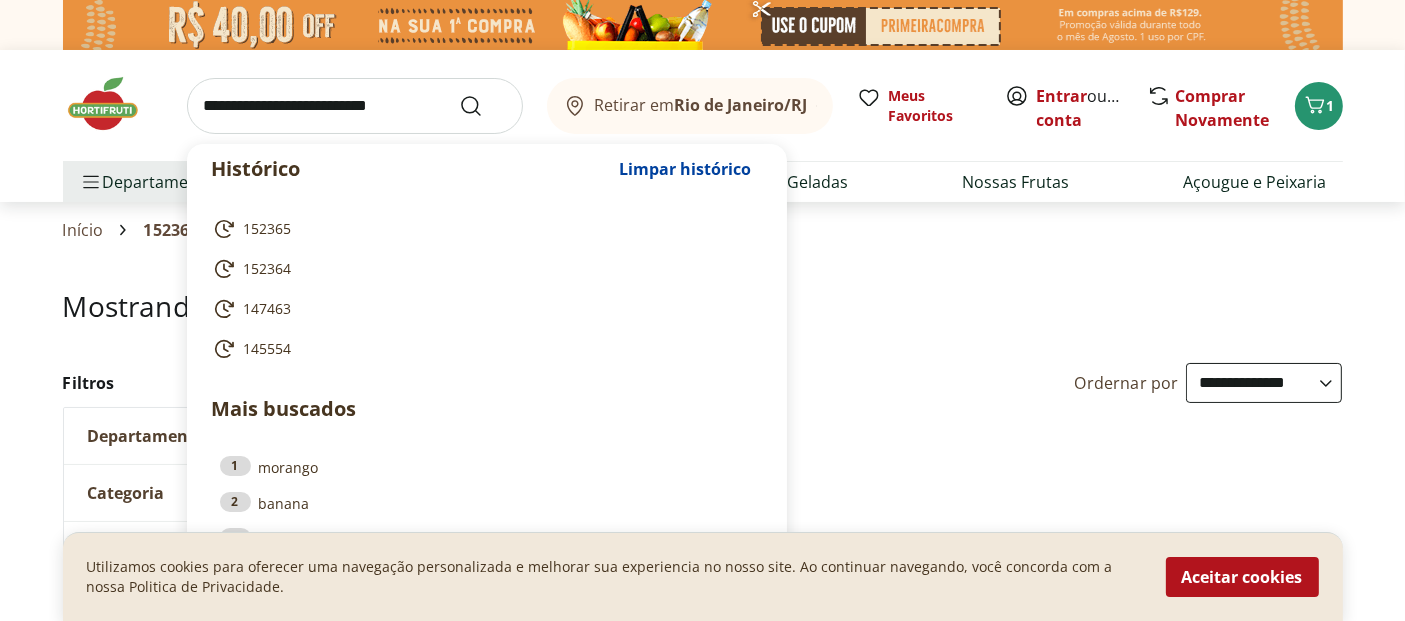 click at bounding box center (355, 106) 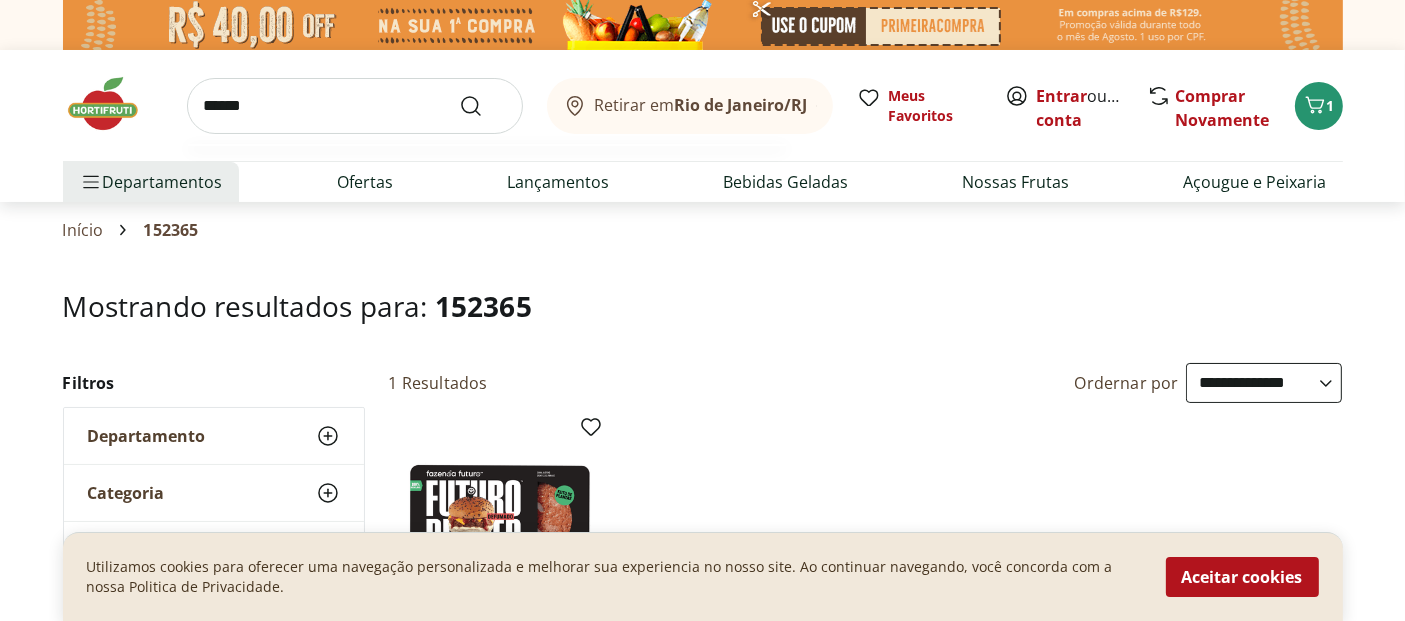 type on "******" 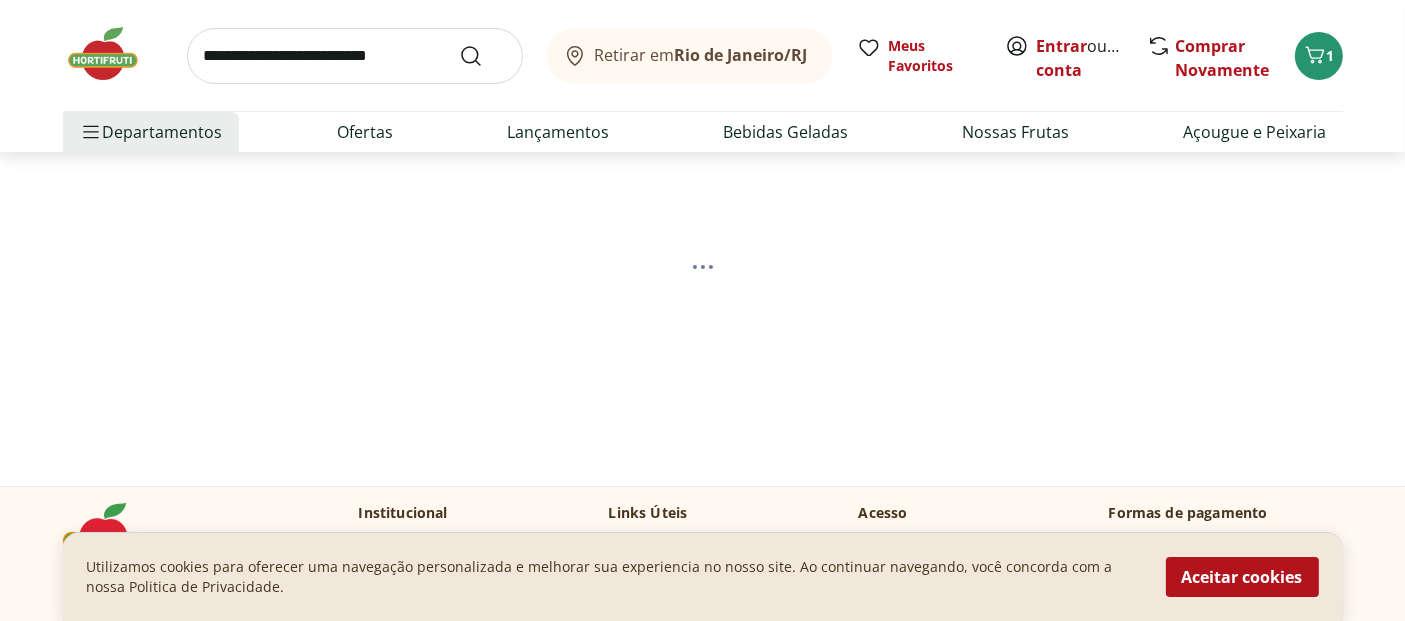 scroll, scrollTop: 111, scrollLeft: 0, axis: vertical 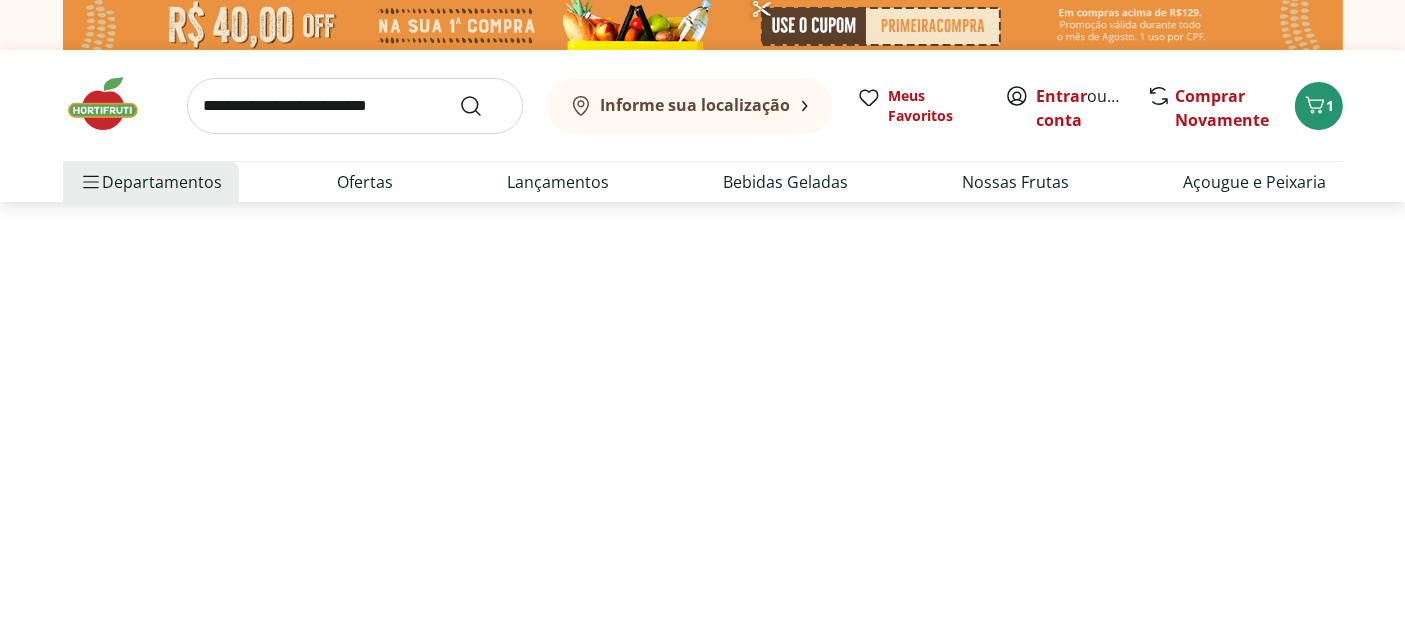 select on "**********" 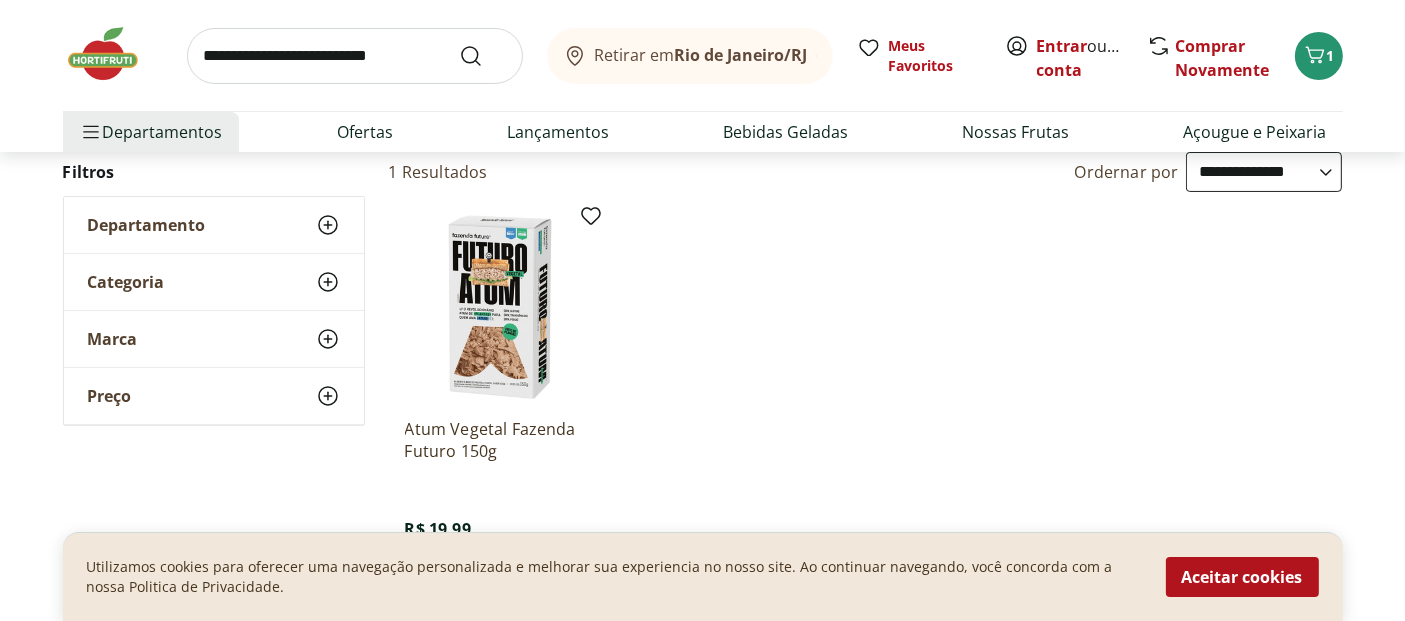 scroll, scrollTop: 222, scrollLeft: 0, axis: vertical 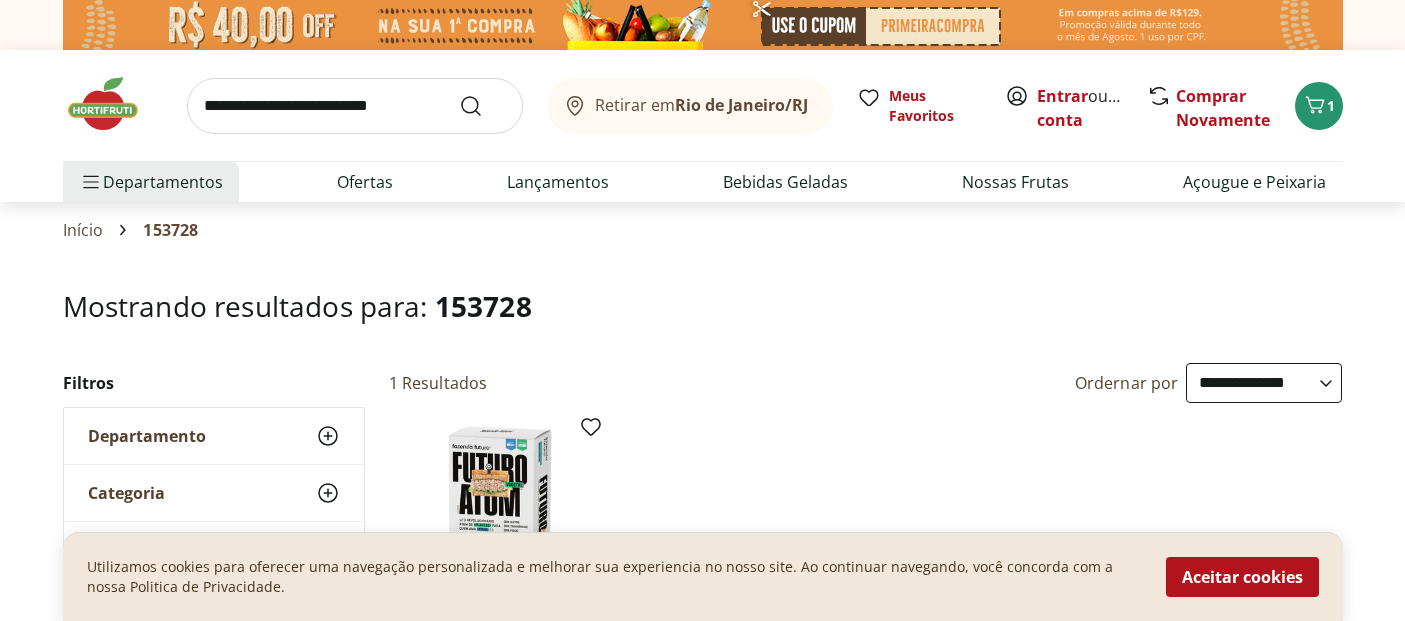 select on "**********" 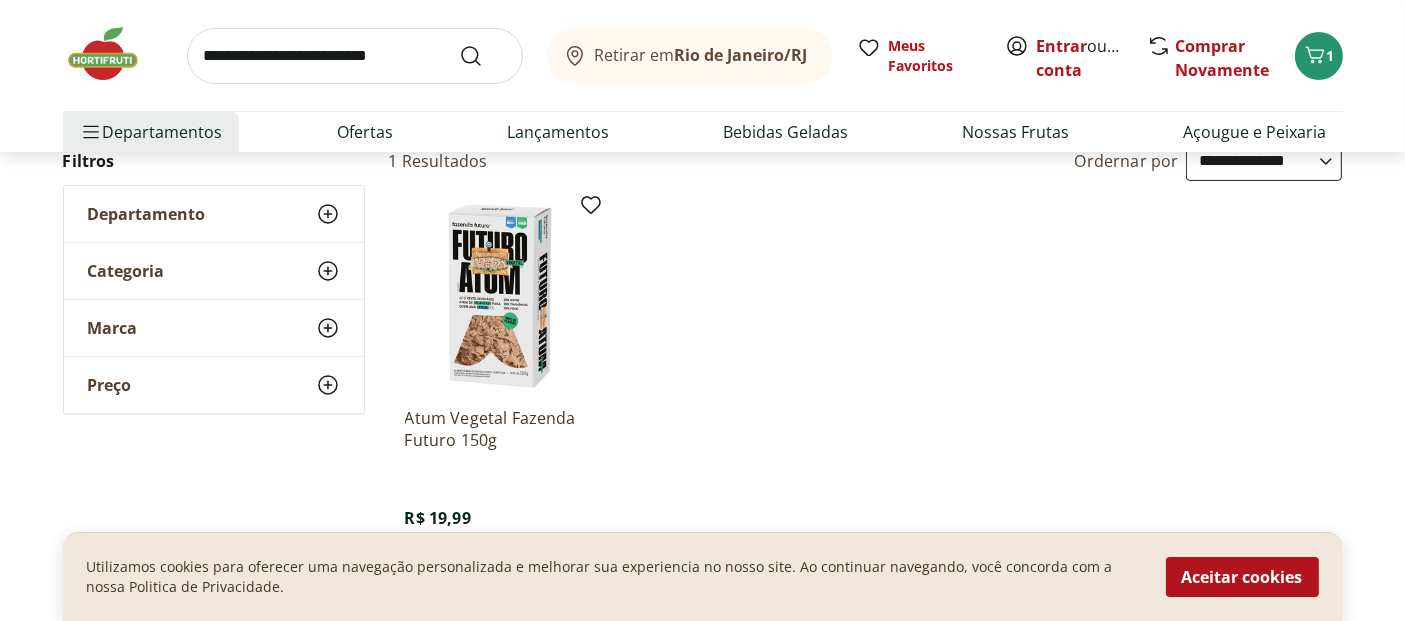 scroll, scrollTop: 0, scrollLeft: 0, axis: both 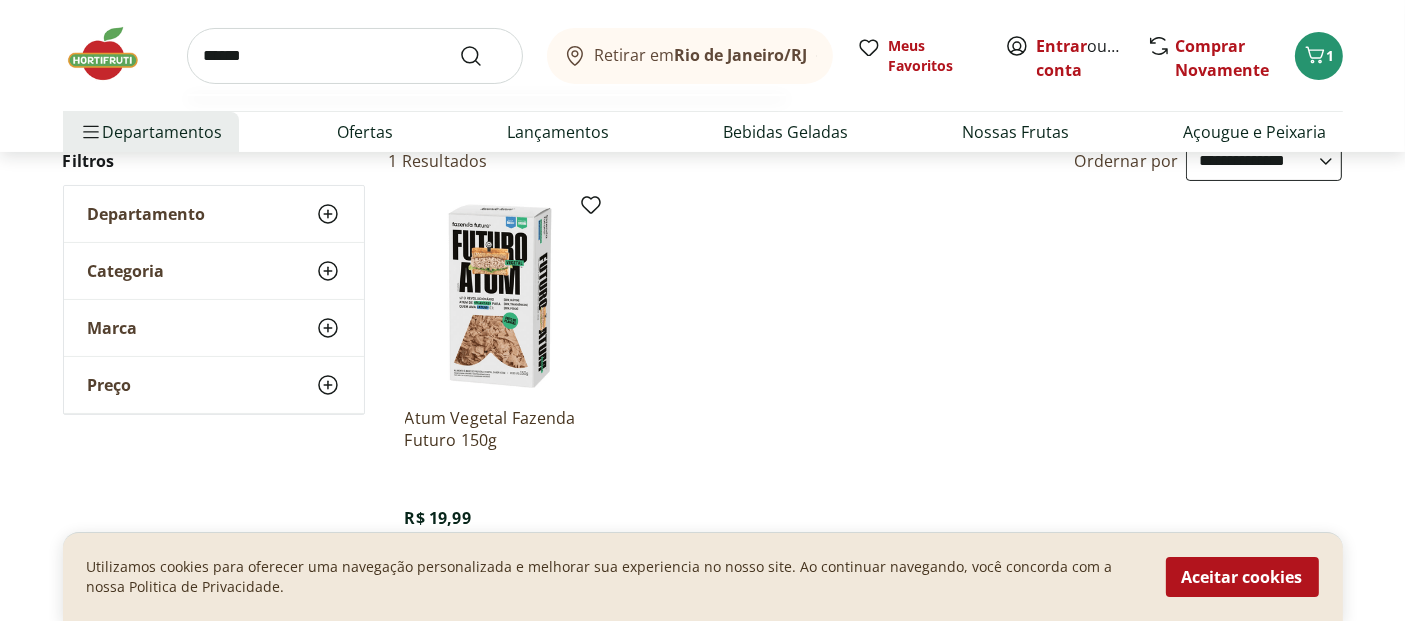 type on "******" 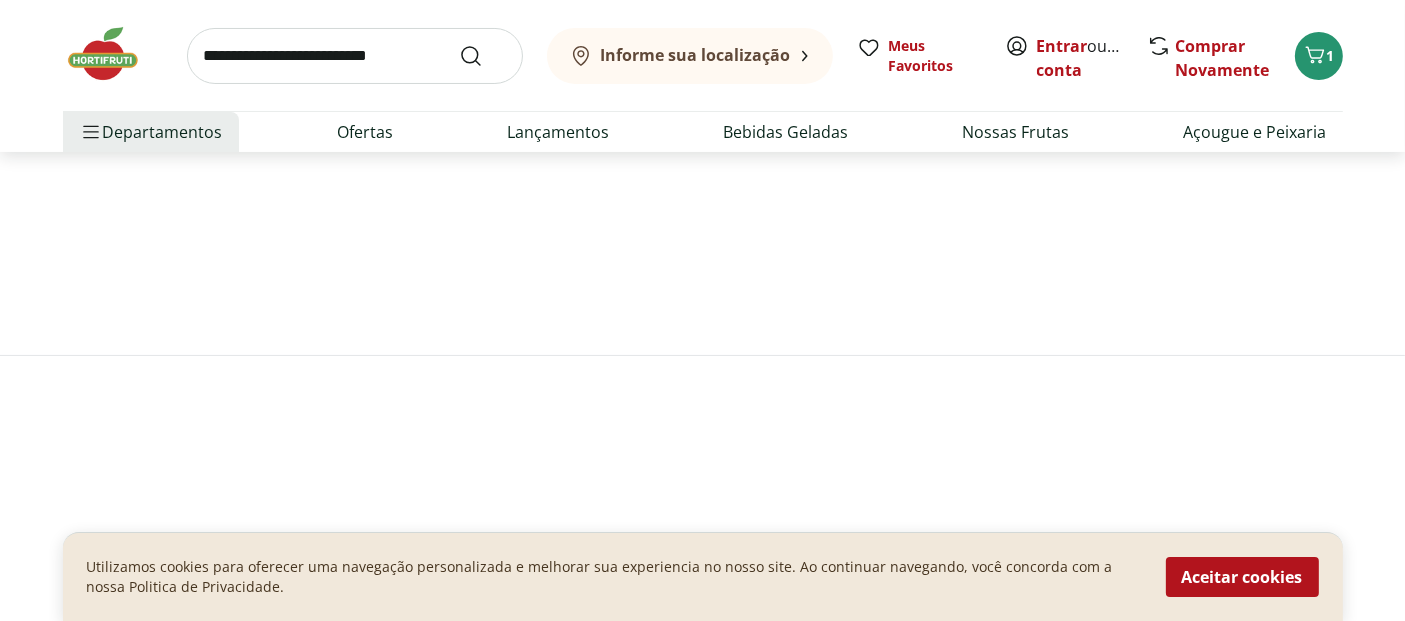 scroll, scrollTop: 0, scrollLeft: 0, axis: both 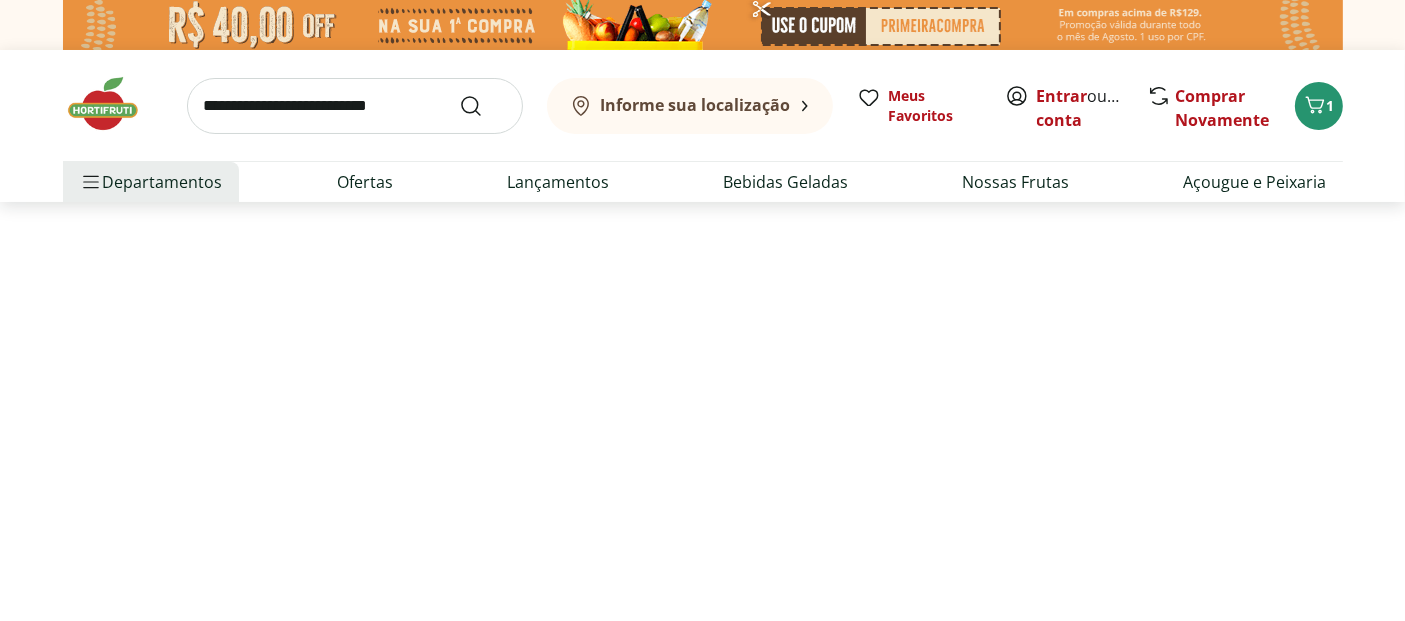 select on "**********" 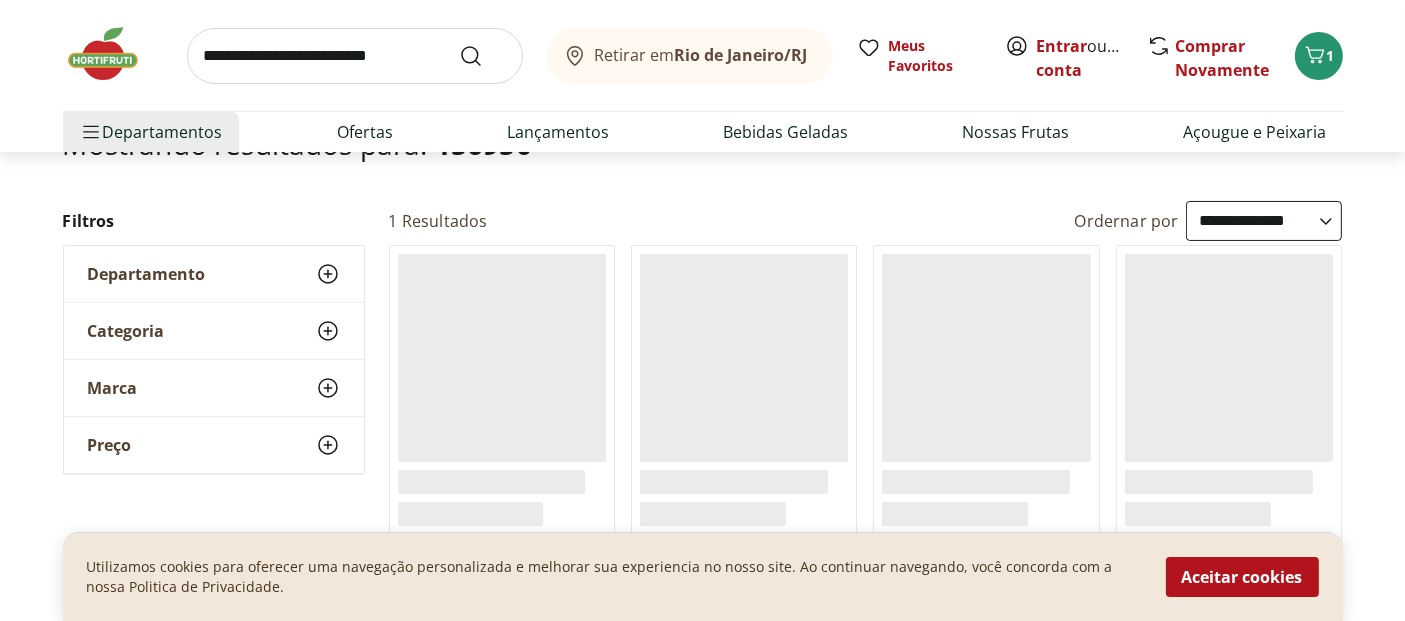 scroll, scrollTop: 222, scrollLeft: 0, axis: vertical 